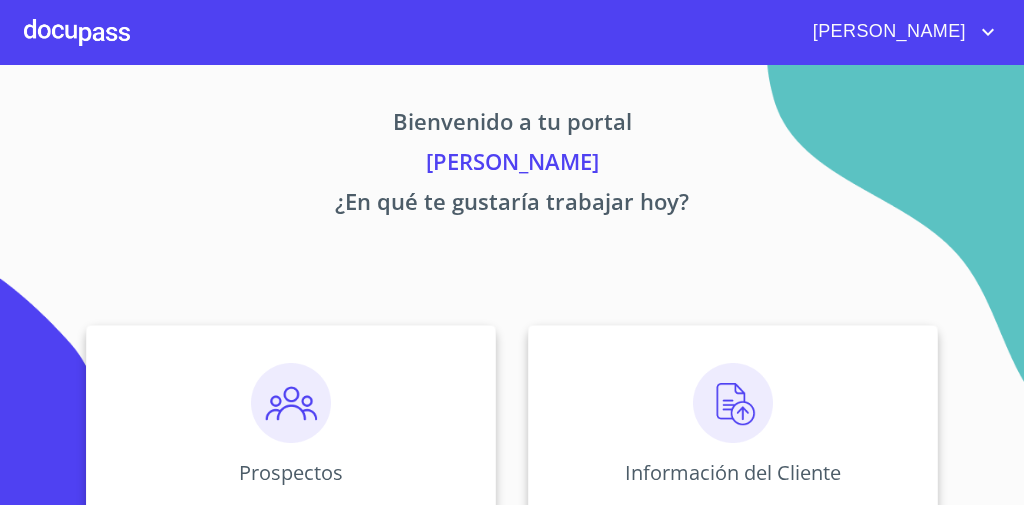 scroll, scrollTop: 0, scrollLeft: 0, axis: both 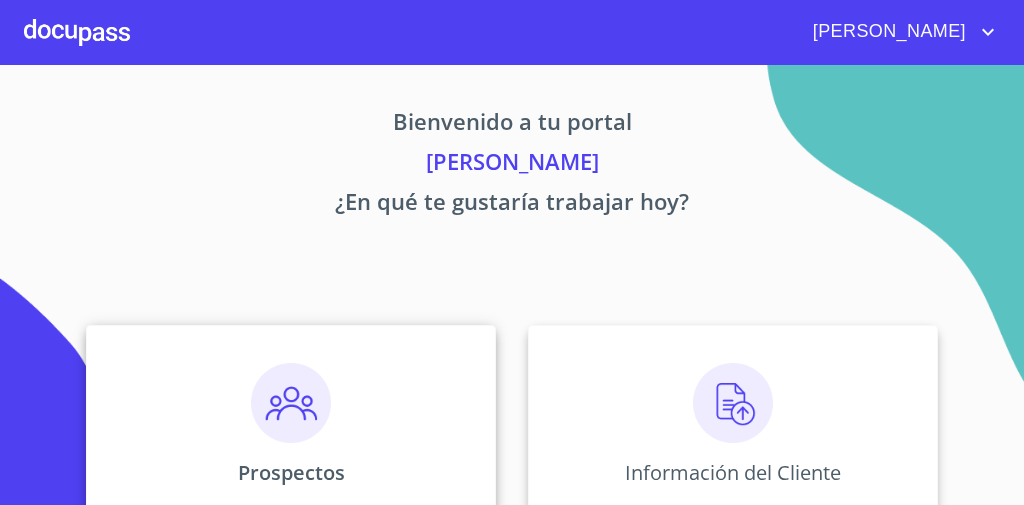 click on "Prospectos" at bounding box center (291, 425) 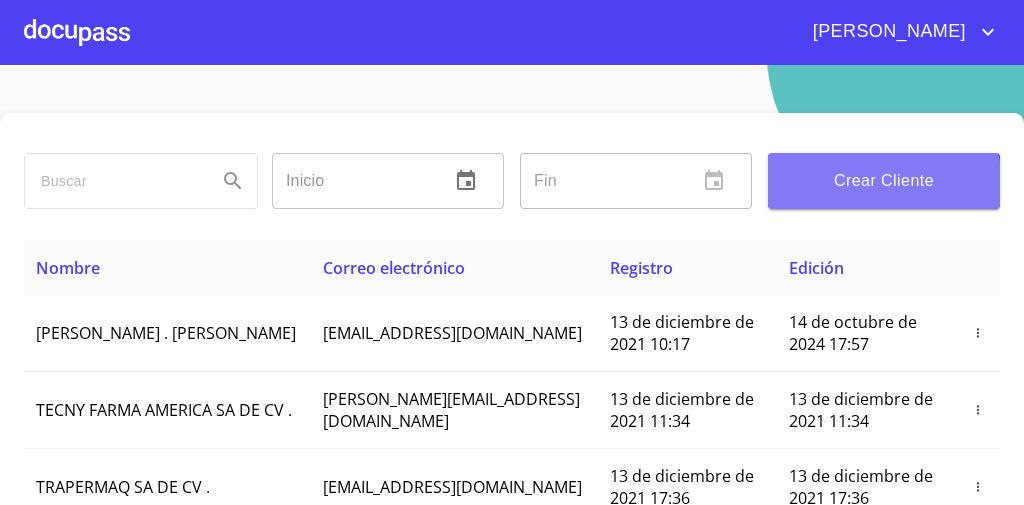 click on "Crear Cliente" at bounding box center (884, 181) 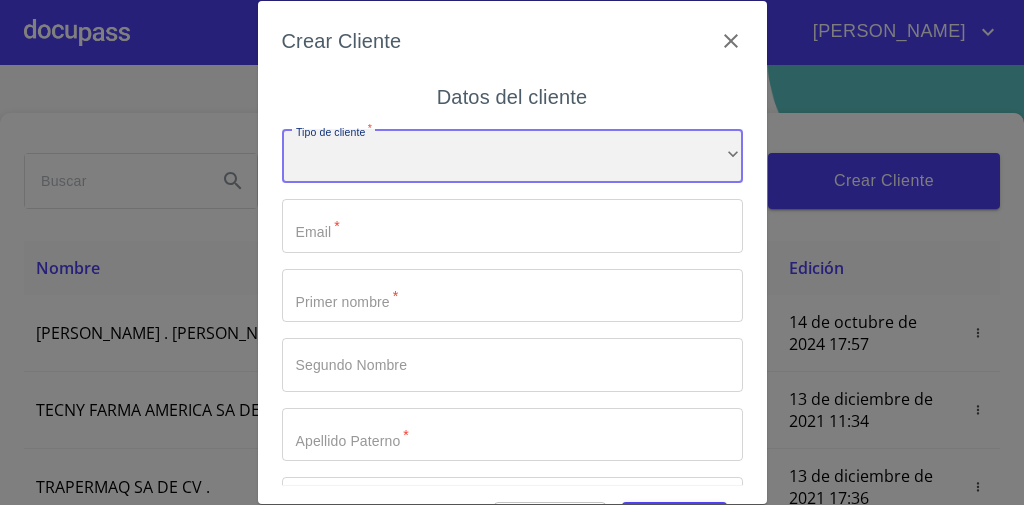 click on "​" at bounding box center [512, 156] 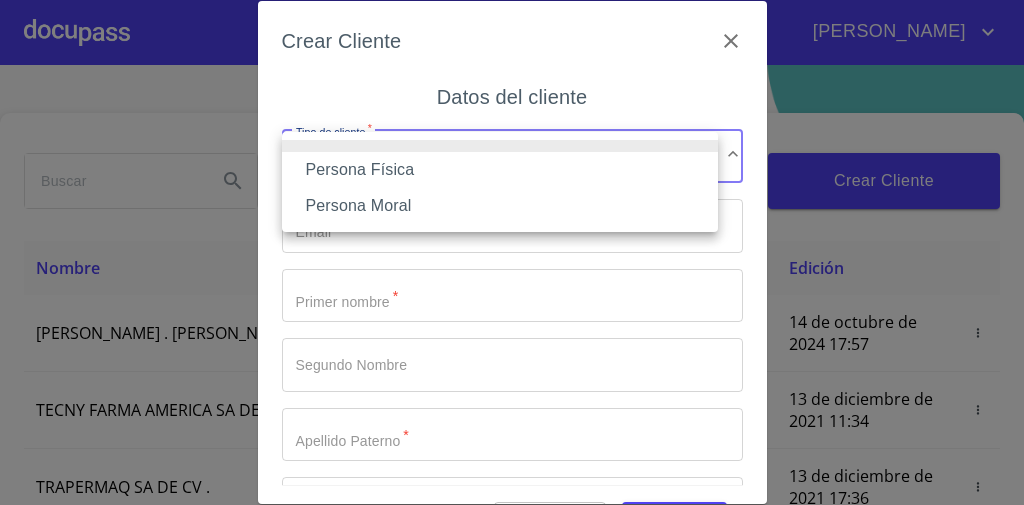 type 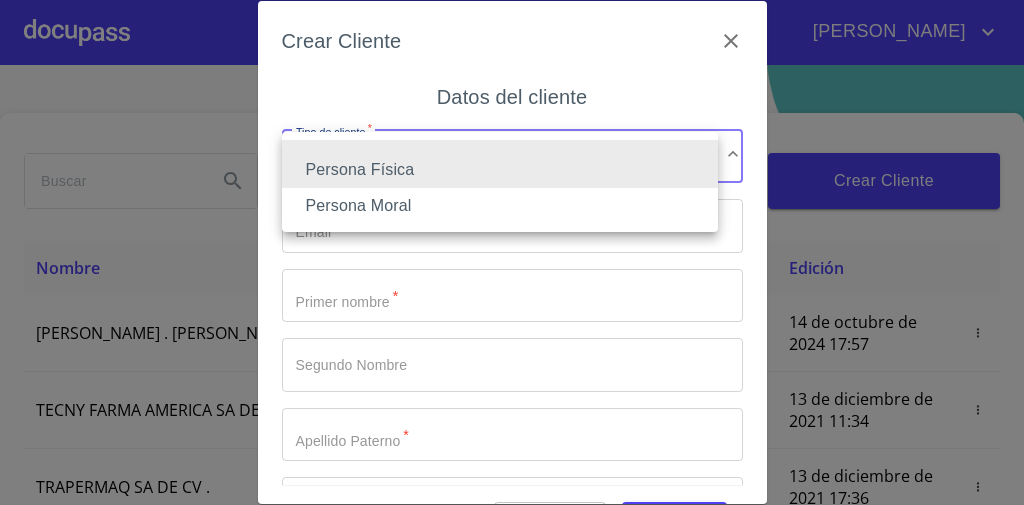 type 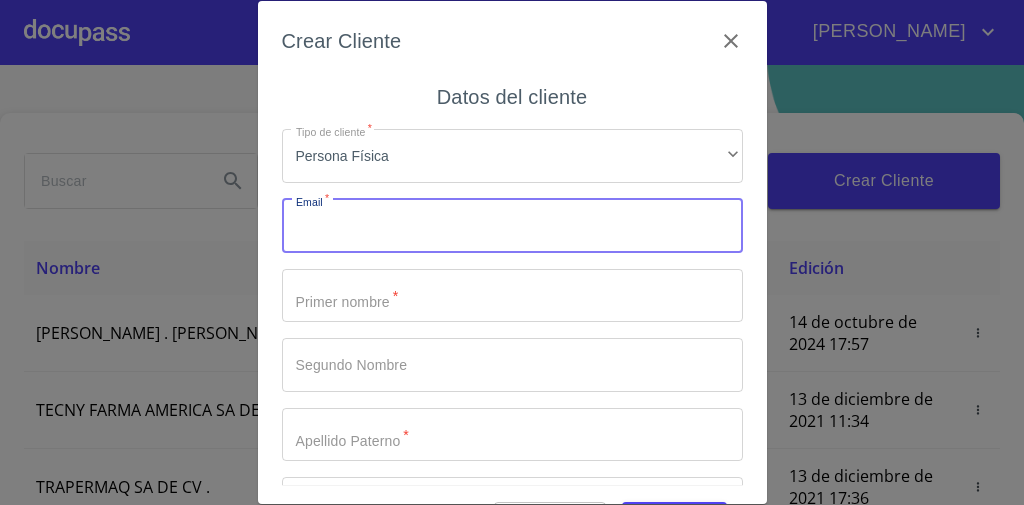 click on "Tipo de cliente   *" at bounding box center [512, 226] 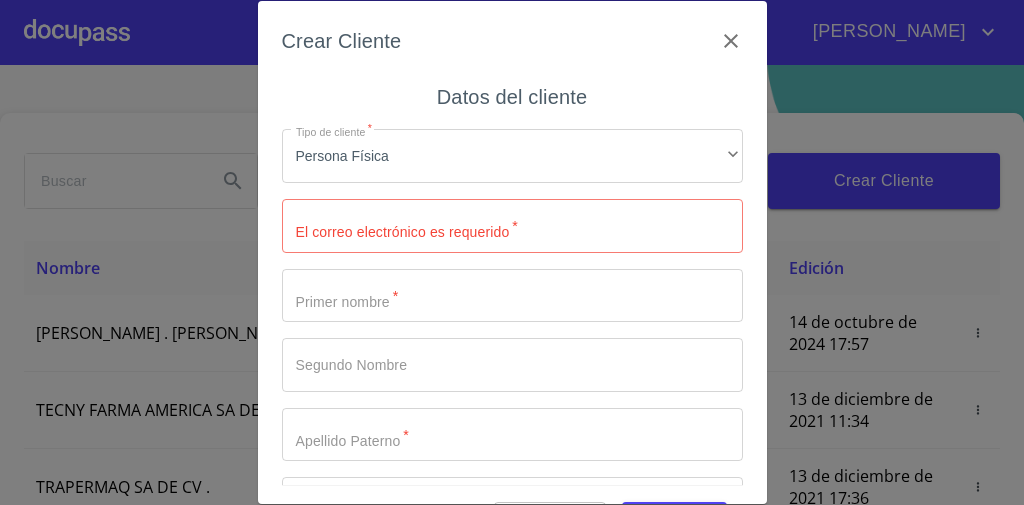 click on "Crear Cliente" at bounding box center (512, 53) 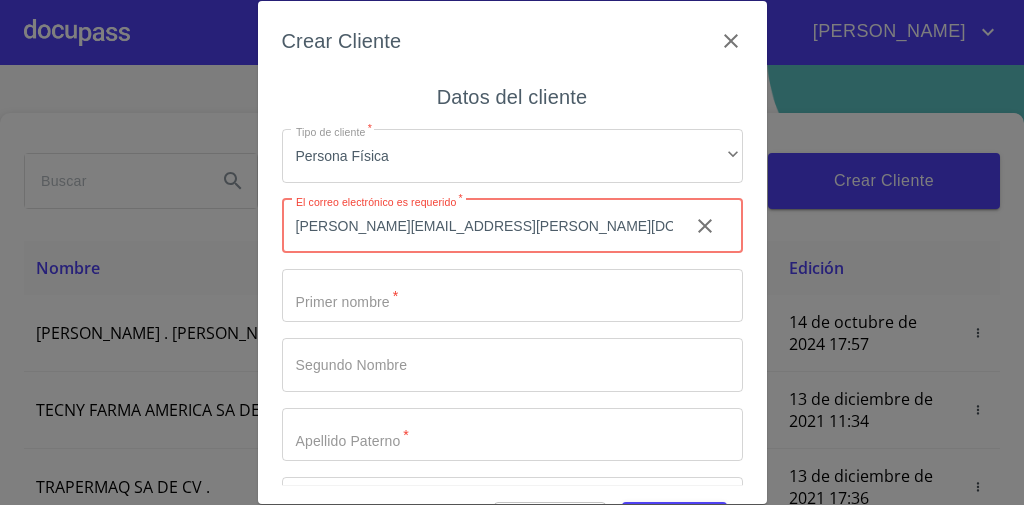 type on "[PERSON_NAME][EMAIL_ADDRESS][PERSON_NAME][DOMAIN_NAME]" 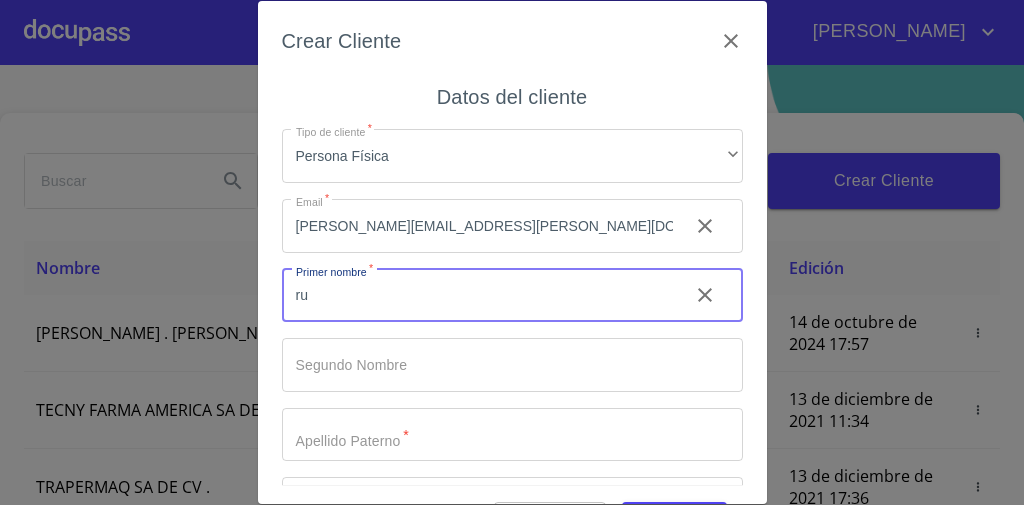 type on "r" 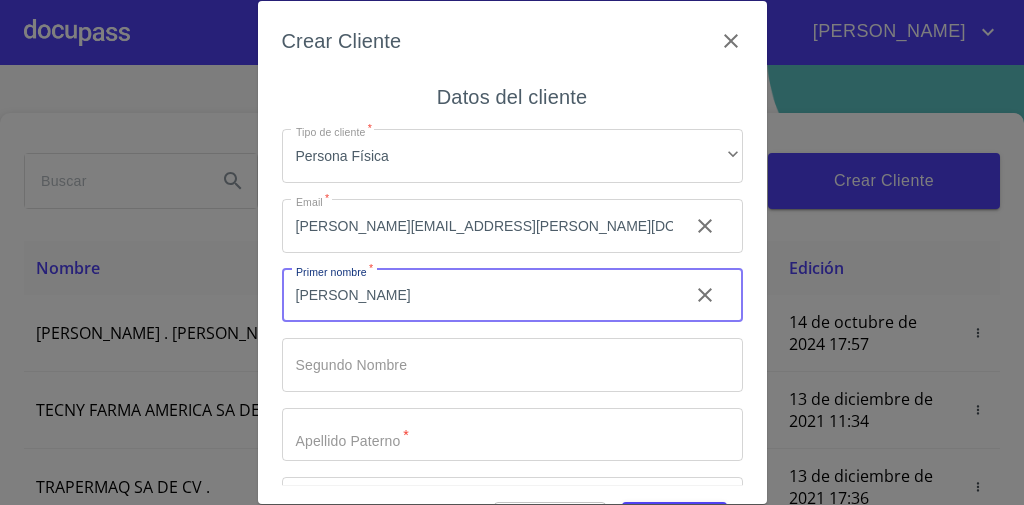 type on "[PERSON_NAME]" 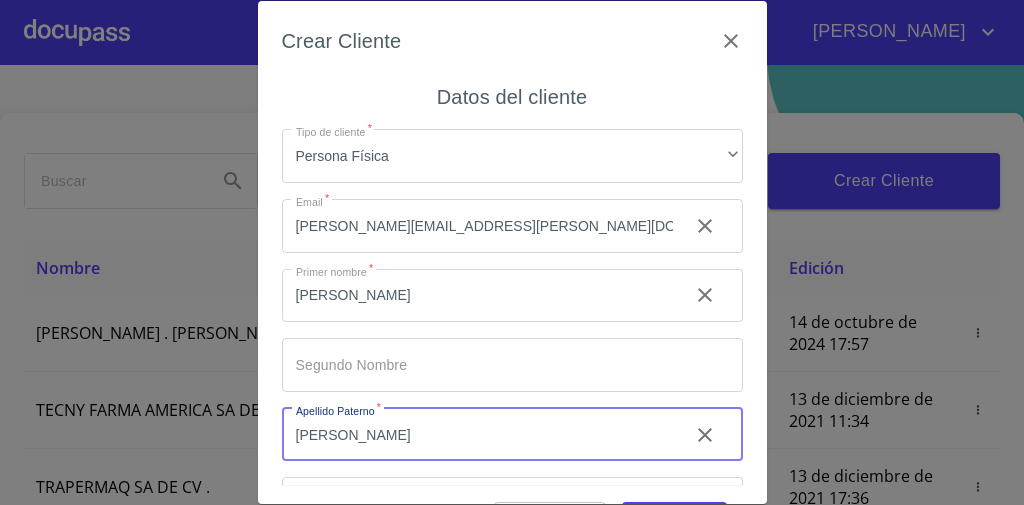 type on "[PERSON_NAME]" 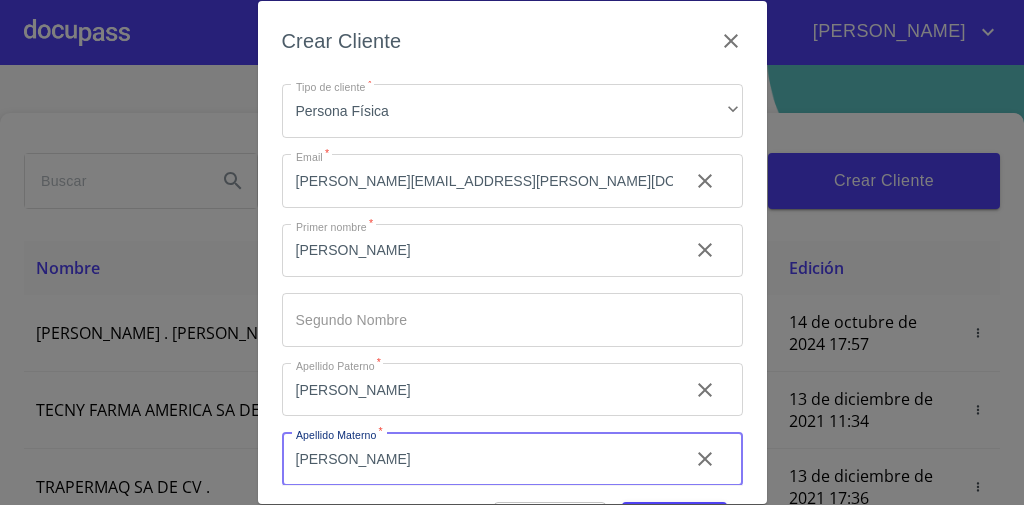 type on "[PERSON_NAME]" 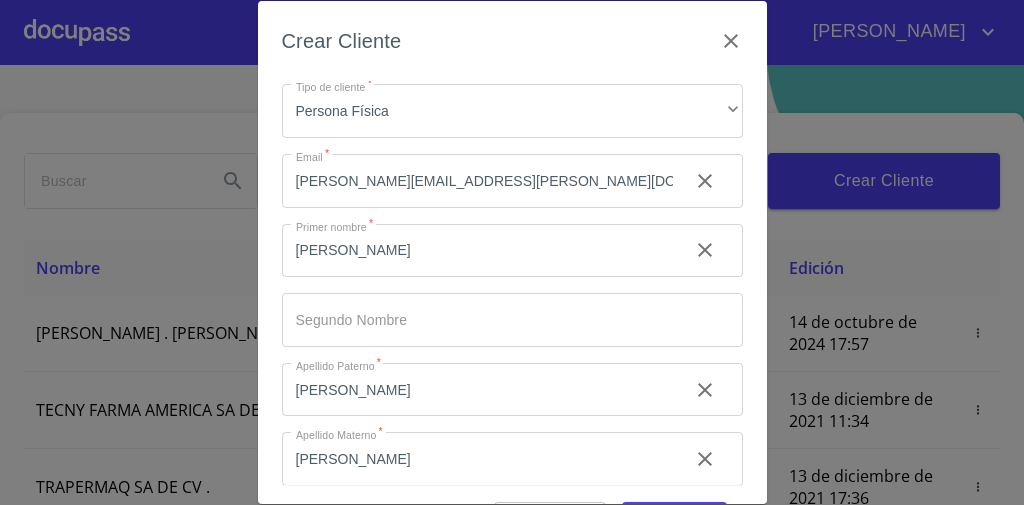 scroll, scrollTop: 58, scrollLeft: 0, axis: vertical 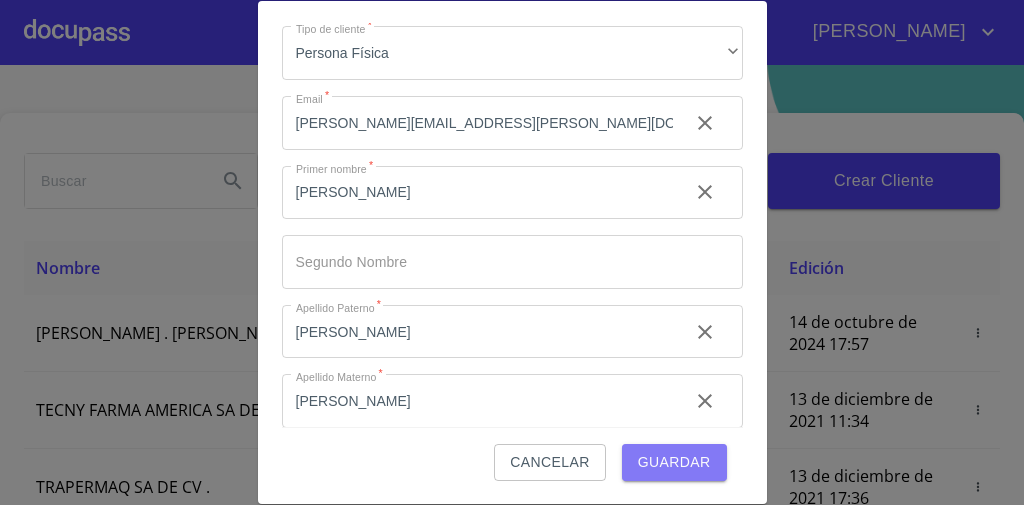 click on "Guardar" at bounding box center [674, 462] 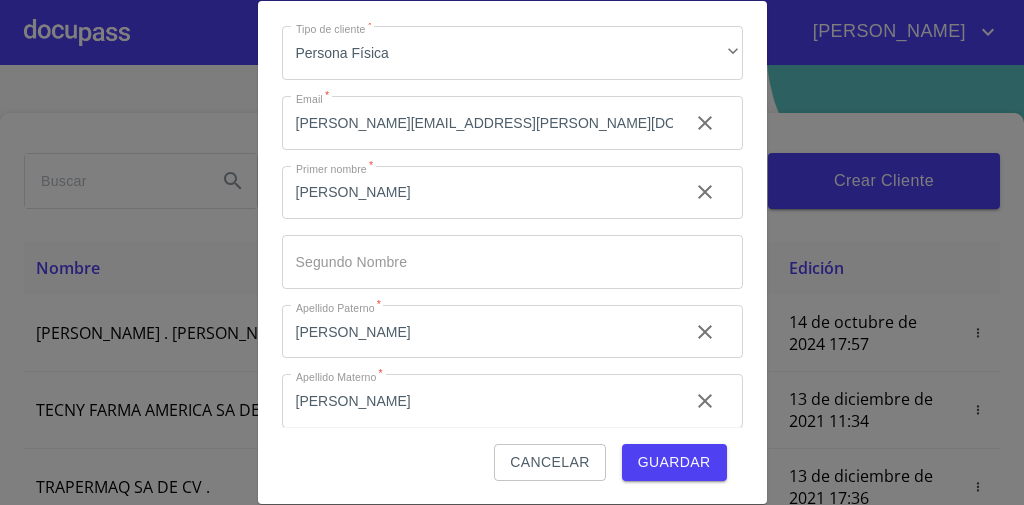 scroll, scrollTop: 115, scrollLeft: 0, axis: vertical 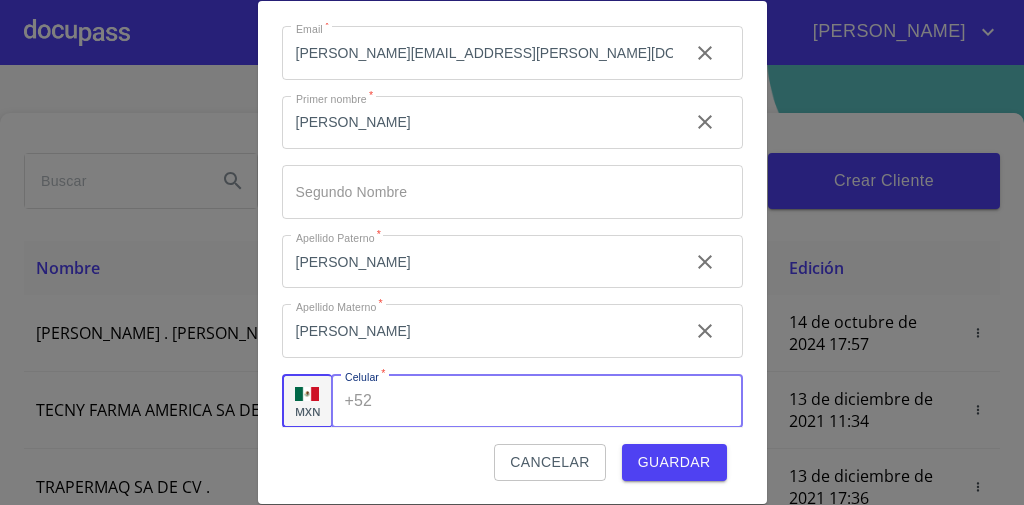 click on "Tipo de cliente   *" at bounding box center [561, 401] 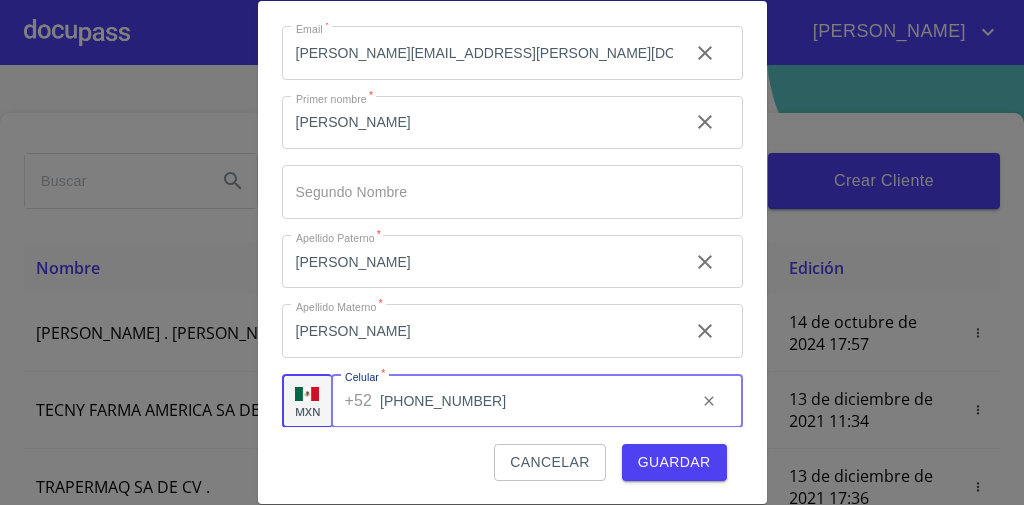 type on "[PHONE_NUMBER]" 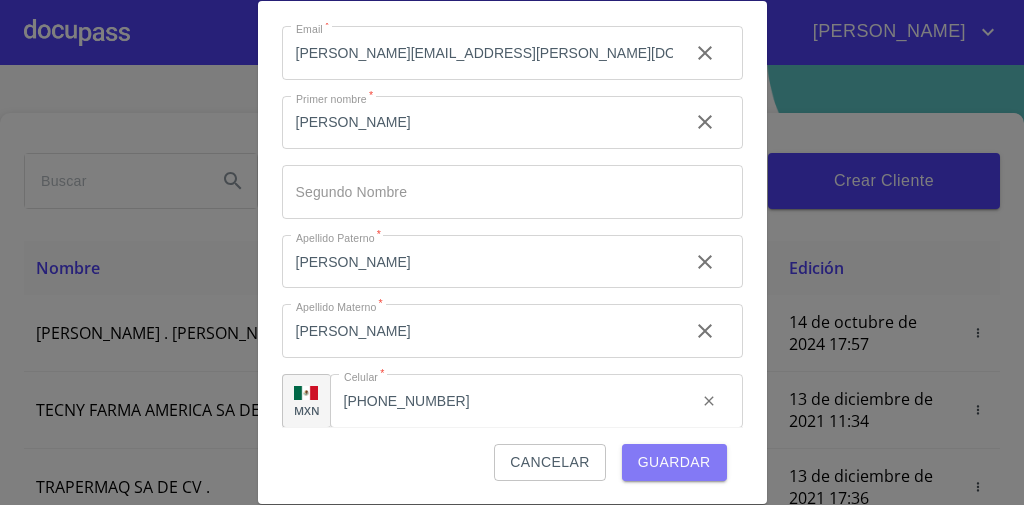 click on "Guardar" at bounding box center (674, 462) 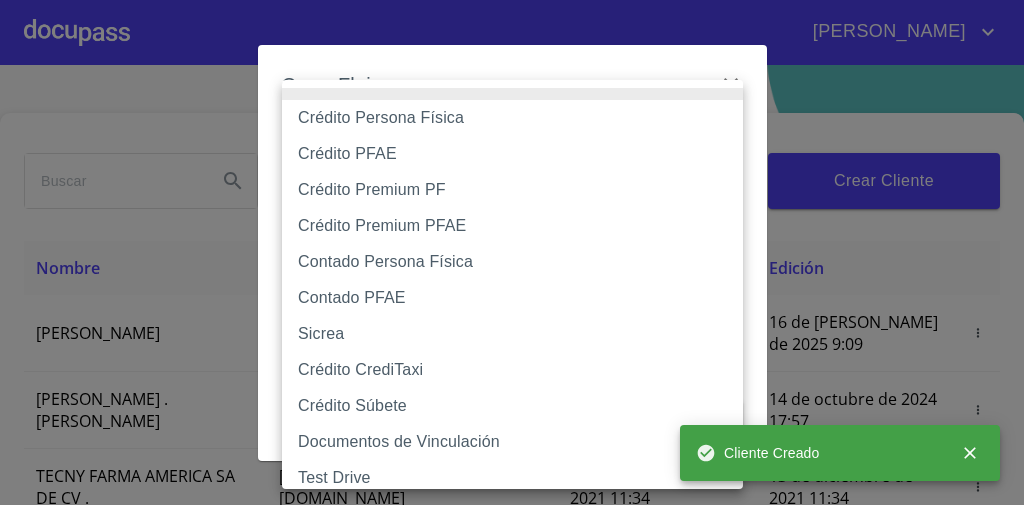 click on "[PERSON_NAME] ​ Fin ​ Crear Cliente Nombre   Correo electrónico   Registro   Edición     [PERSON_NAME]  BUENROSTRO [EMAIL_ADDRESS][PERSON_NAME][DOMAIN_NAME] 16 de [PERSON_NAME] de 2025 9:09 16 de [PERSON_NAME] de 2025 9:09 [PERSON_NAME] . [PERSON_NAME] [EMAIL_ADDRESS][DOMAIN_NAME] 13 de diciembre de 2021 10:17 14 de octubre de 2024 17:57 TECNY FARMA AMERICA  SA DE CV  . [PERSON_NAME][EMAIL_ADDRESS][DOMAIN_NAME] 13 de diciembre de 2021 11:34 13 de diciembre de 2021 11:34 TRAPERMAQ SA DE CV  . [EMAIL_ADDRESS][DOMAIN_NAME] 13 de diciembre de 2021 17:36 13 de diciembre de 2021 17:36 [PERSON_NAME] DEL [PERSON_NAME] [EMAIL_ADDRESS][DOMAIN_NAME] 13 de diciembre de 2021 18:44 13 de diciembre de 2021 18:44 [PERSON_NAME]  [PERSON_NAME]  [PERSON_NAME][EMAIL_ADDRESS][DOMAIN_NAME] 14 de diciembre de 2021 11:46 14 de diciembre de 2021 11:46 SOLUCION EN LIMPIEZA DE JOCOTEPEC SDRL DE CV . [EMAIL_ADDRESS][DOMAIN_NAME] 14 de diciembre de 2021 12:14 15 de diciembre de 2021 18:52 [PERSON_NAME] [PERSON_NAME] [EMAIL_ADDRESS][DOMAIN_NAME] 14 de diciembre de 2021 15:01 26 de abril de 2024 17:58 RAICES NATIVAS  SA DE CV . 1 2" at bounding box center [512, 252] 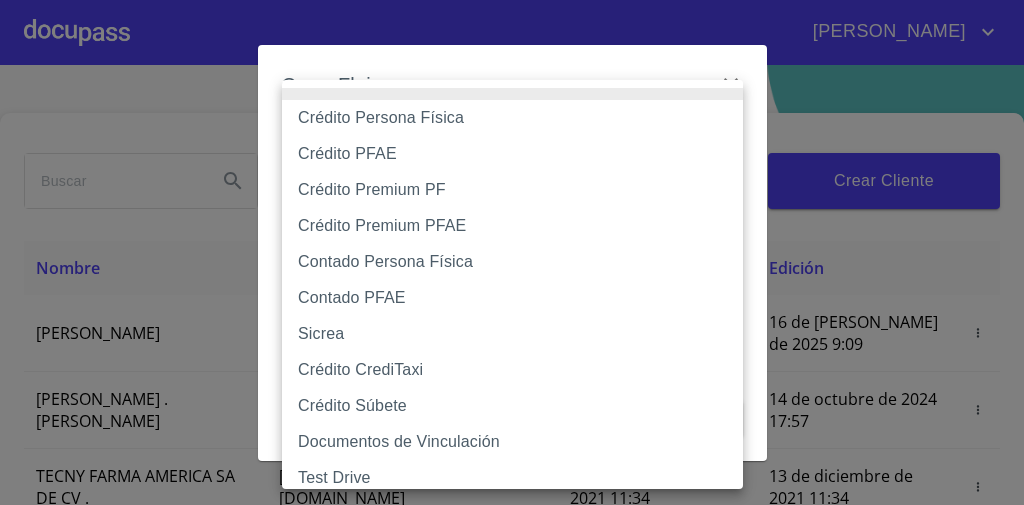 type 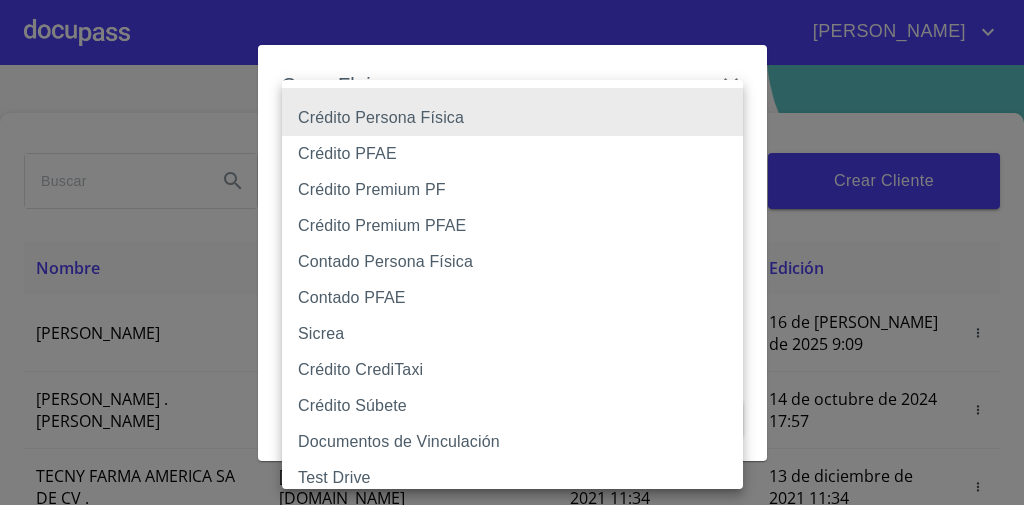 type 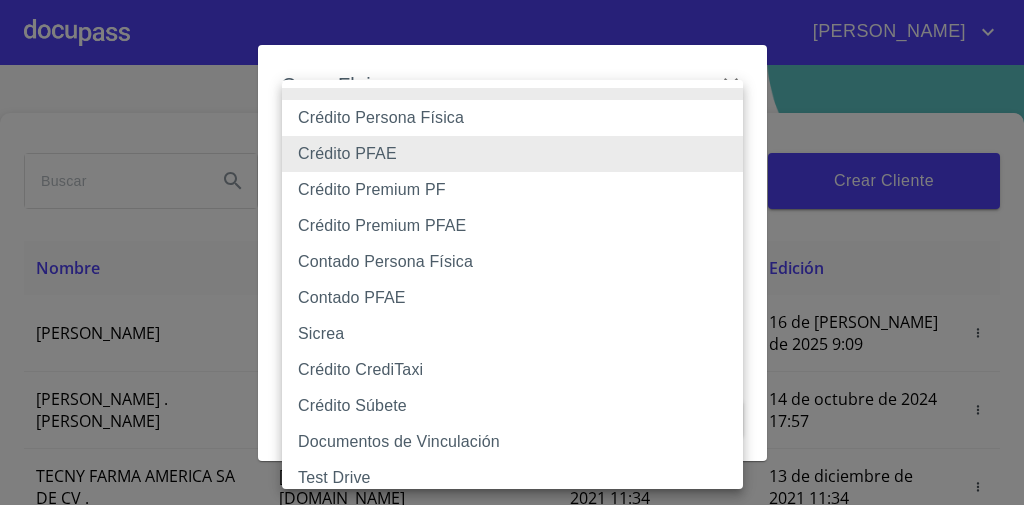 type 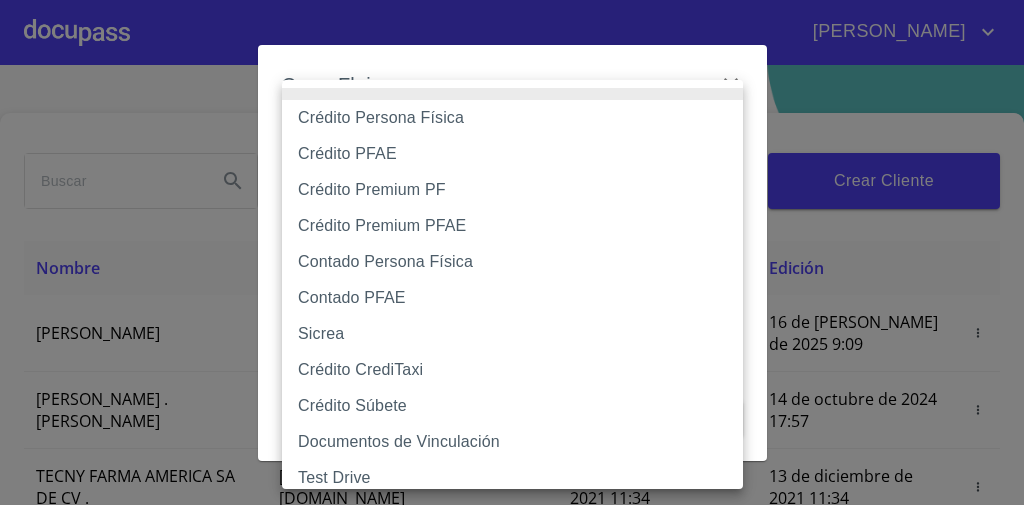 click on "[PERSON_NAME] ​ Fin ​ Crear Cliente Nombre   Correo electrónico   Registro   Edición     [PERSON_NAME]  BUENROSTRO [EMAIL_ADDRESS][PERSON_NAME][DOMAIN_NAME] 16 de [PERSON_NAME] de 2025 9:09 16 de [PERSON_NAME] de 2025 9:09 [PERSON_NAME] . [PERSON_NAME] [EMAIL_ADDRESS][DOMAIN_NAME] 13 de diciembre de 2021 10:17 14 de octubre de 2024 17:57 TECNY FARMA AMERICA  SA DE CV  . [PERSON_NAME][EMAIL_ADDRESS][DOMAIN_NAME] 13 de diciembre de 2021 11:34 13 de diciembre de 2021 11:34 TRAPERMAQ SA DE CV  . [EMAIL_ADDRESS][DOMAIN_NAME] 13 de diciembre de 2021 17:36 13 de diciembre de 2021 17:36 [PERSON_NAME] DEL [PERSON_NAME] [EMAIL_ADDRESS][DOMAIN_NAME] 13 de diciembre de 2021 18:44 13 de diciembre de 2021 18:44 [PERSON_NAME]  [PERSON_NAME]  [PERSON_NAME][EMAIL_ADDRESS][DOMAIN_NAME] 14 de diciembre de 2021 11:46 14 de diciembre de 2021 11:46 SOLUCION EN LIMPIEZA DE JOCOTEPEC SDRL DE CV . [EMAIL_ADDRESS][DOMAIN_NAME] 14 de diciembre de 2021 12:14 15 de diciembre de 2021 18:52 [PERSON_NAME] [PERSON_NAME] [EMAIL_ADDRESS][DOMAIN_NAME] 14 de diciembre de 2021 15:01 26 de abril de 2024 17:58 RAICES NATIVAS  SA DE CV . 1 2" at bounding box center [512, 252] 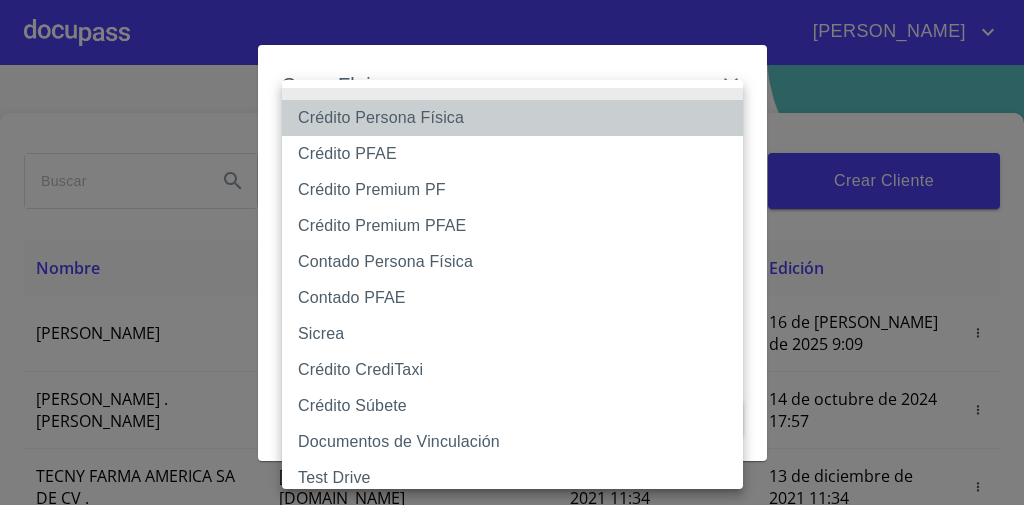 click on "Crédito Persona Física" at bounding box center [518, 118] 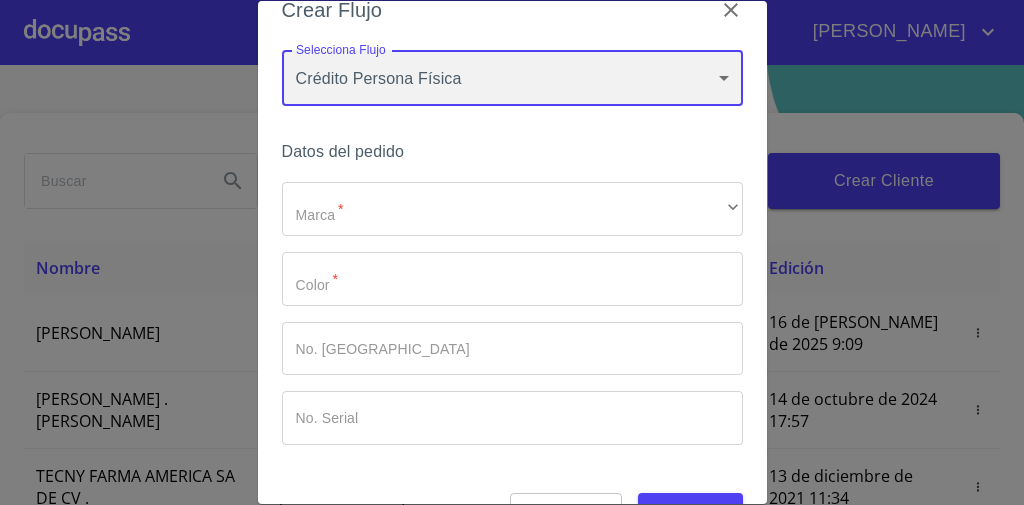 scroll, scrollTop: 66, scrollLeft: 0, axis: vertical 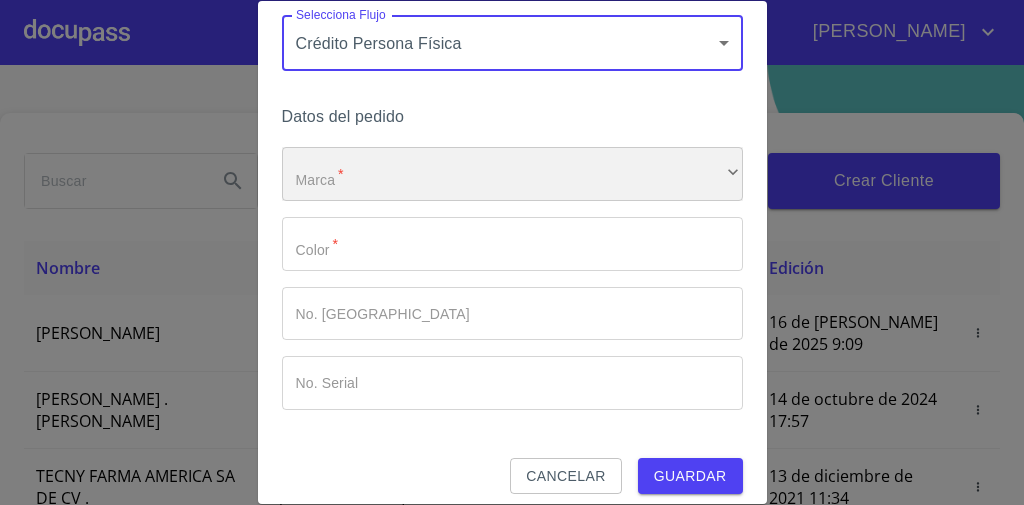 click on "​" at bounding box center [512, 174] 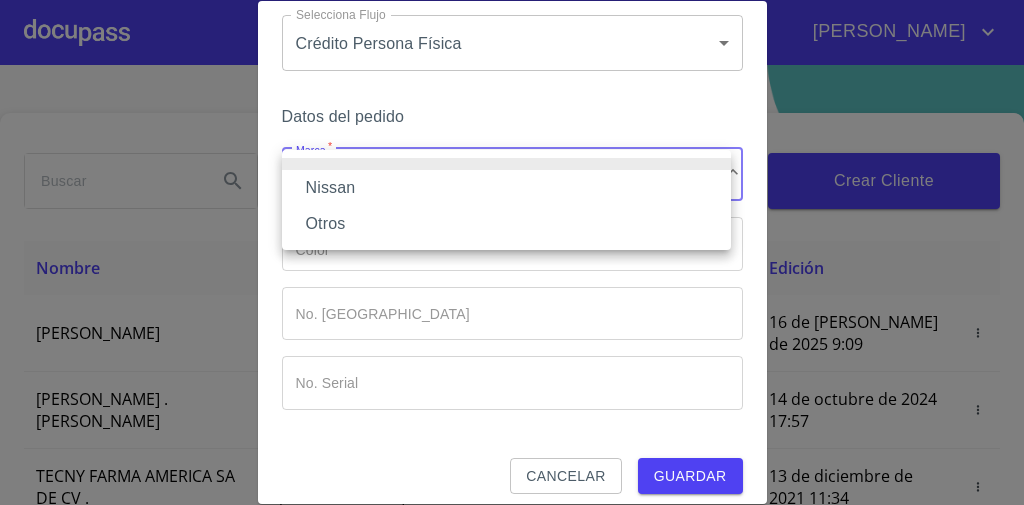 click on "Nissan" at bounding box center [506, 188] 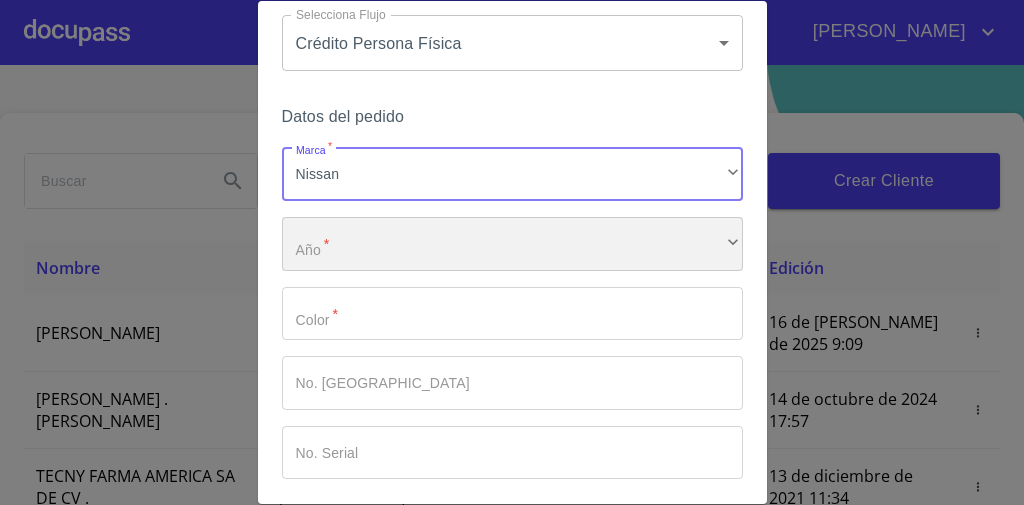 click on "​" at bounding box center (512, 244) 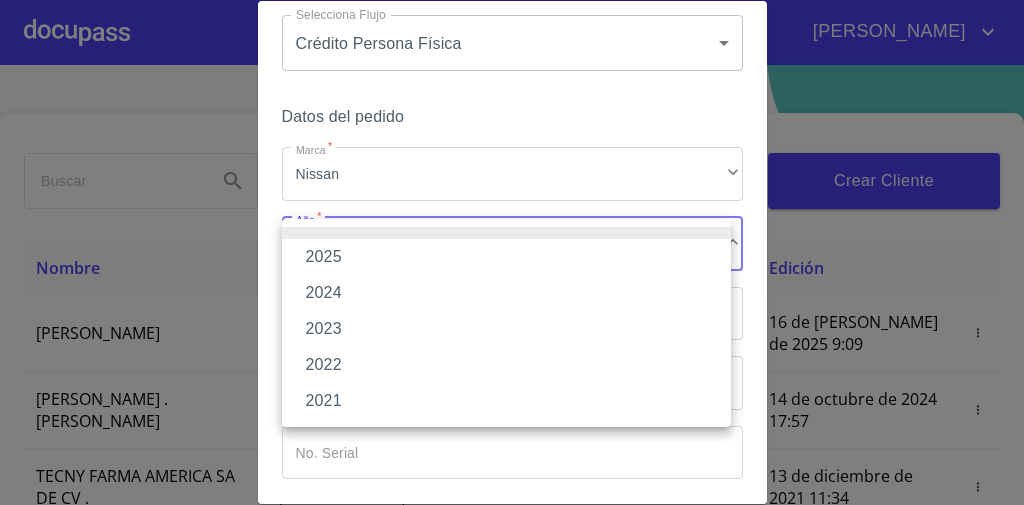 click on "2025" at bounding box center (506, 257) 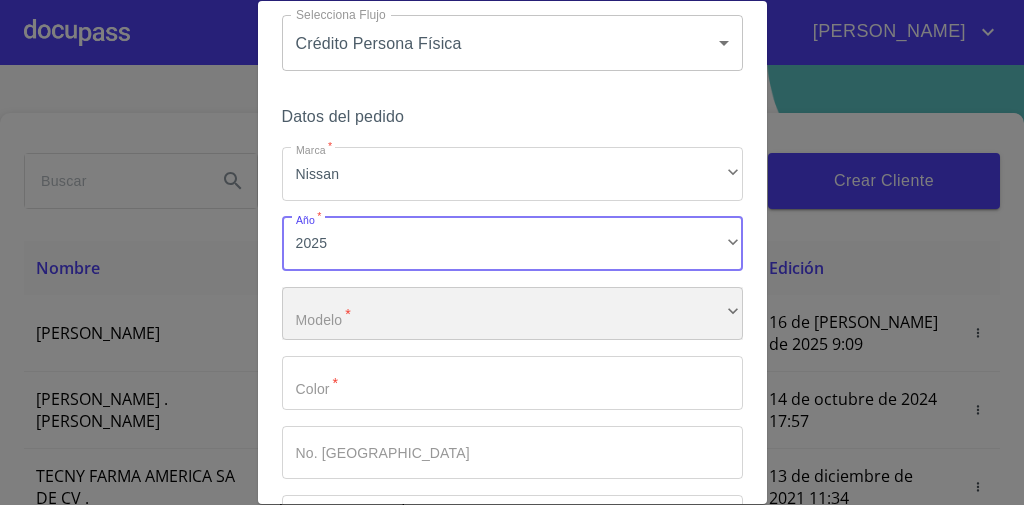 click on "​" at bounding box center (512, 314) 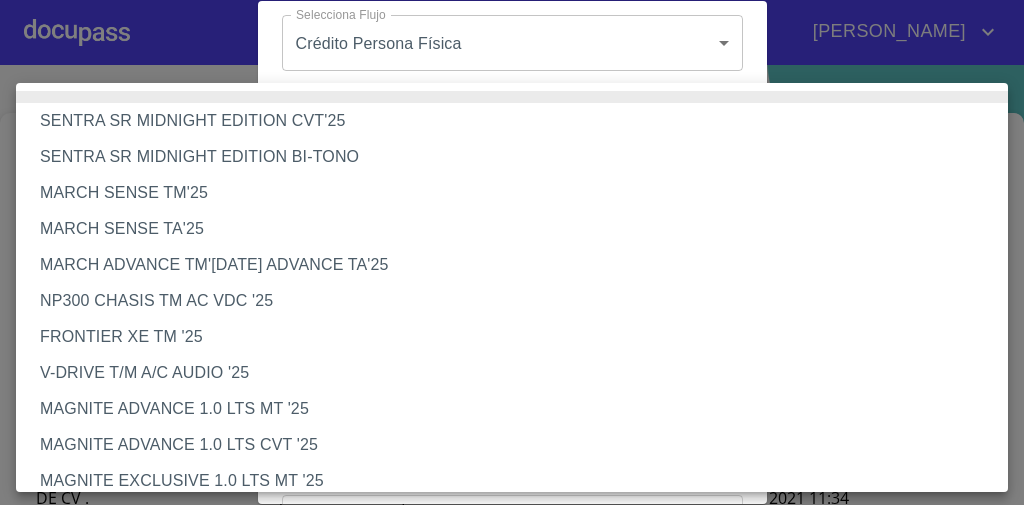 type 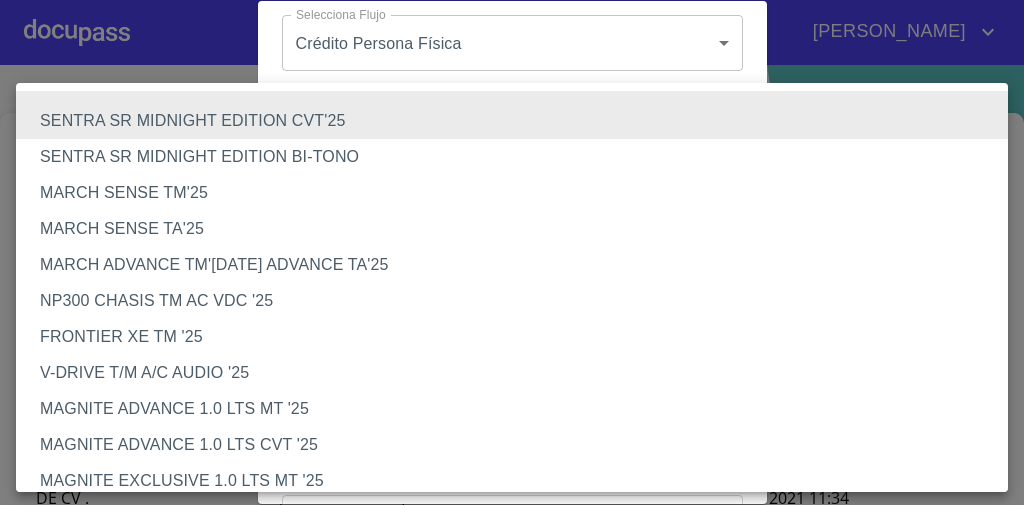 type 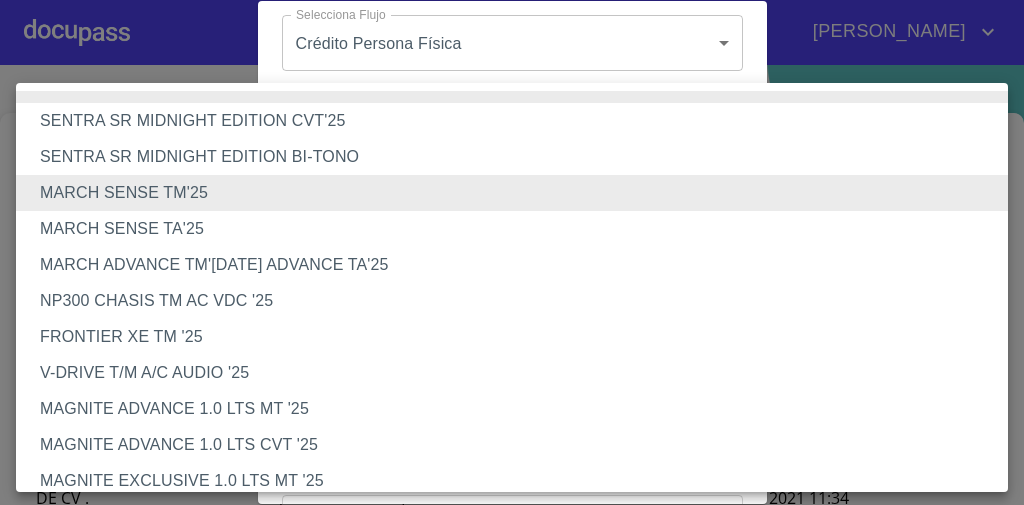 type 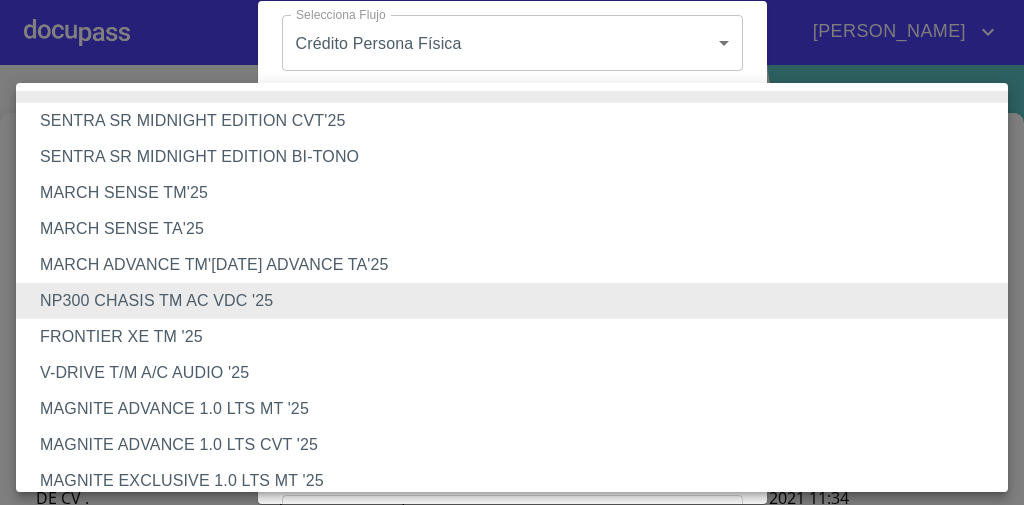 type 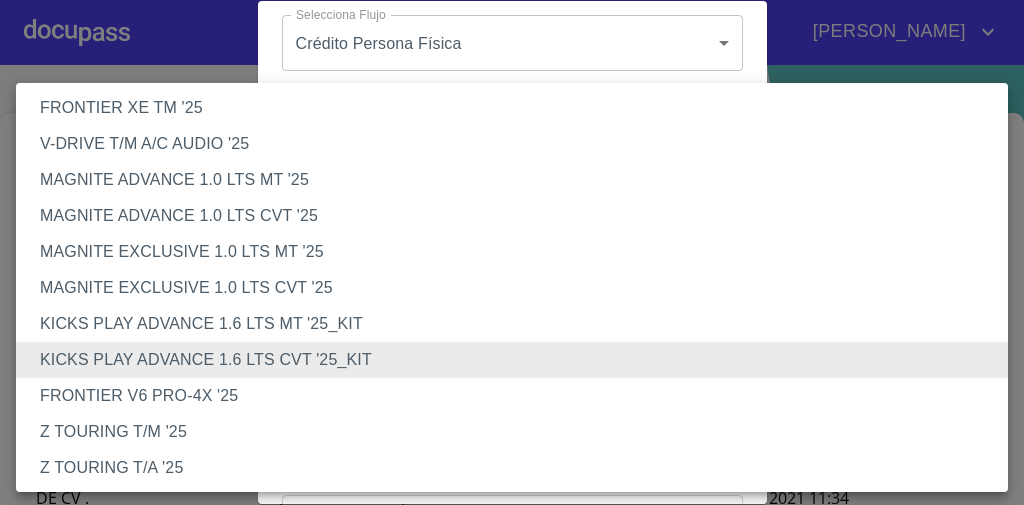 type 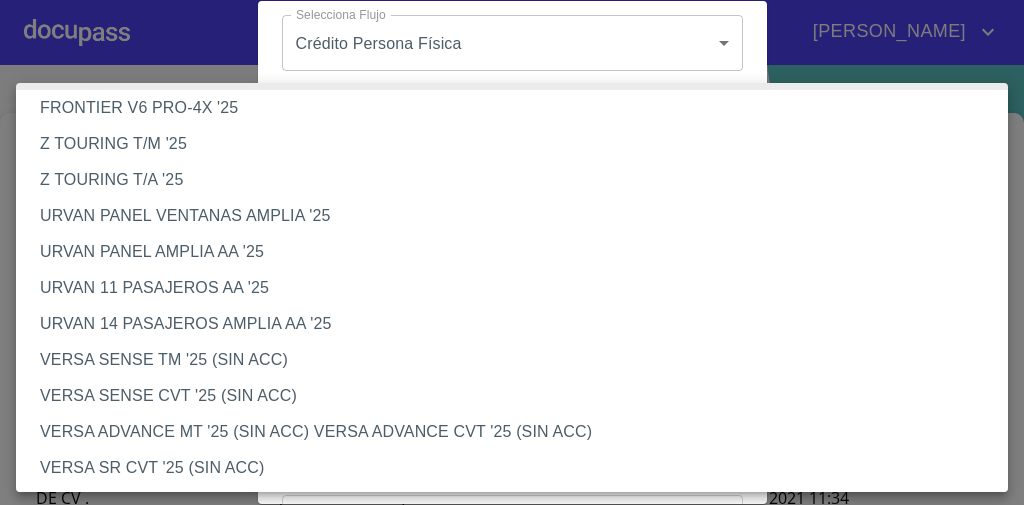 type 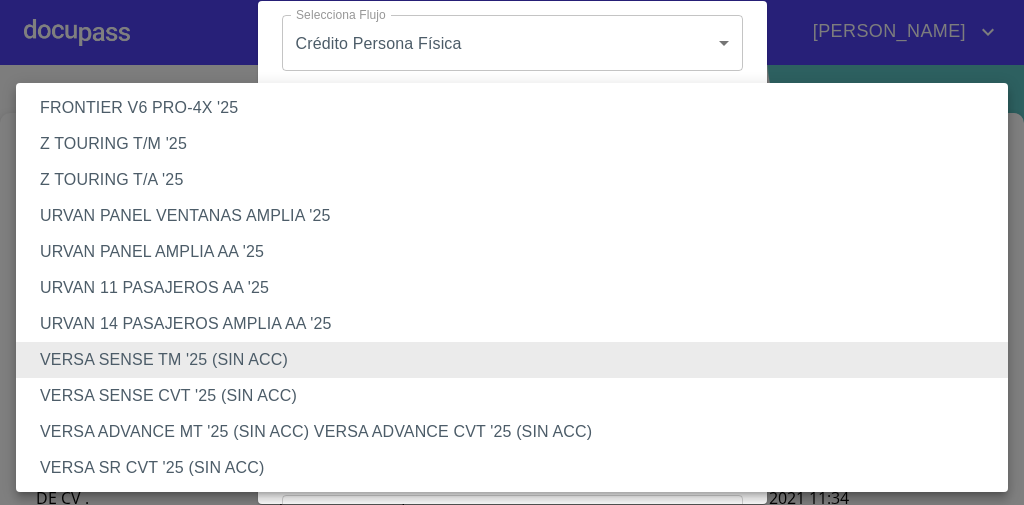 type 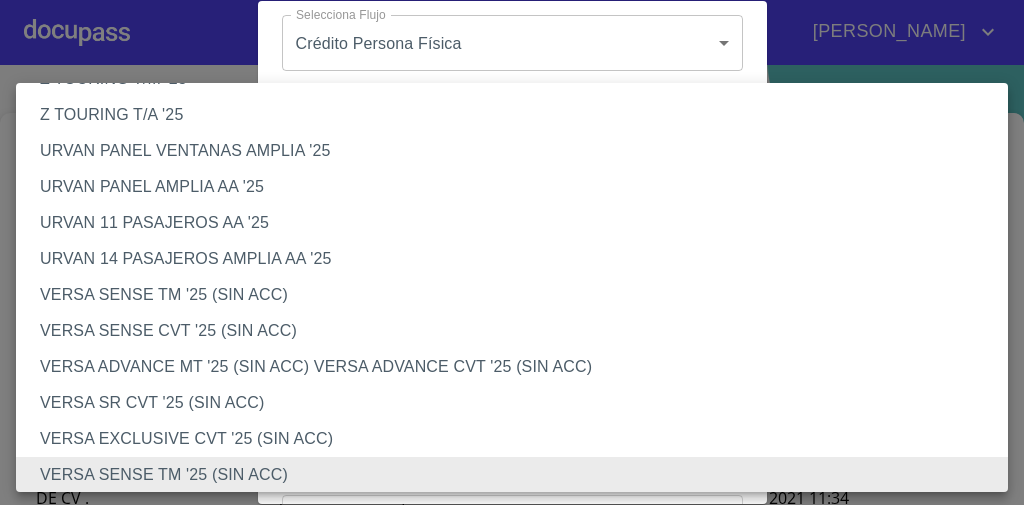 type 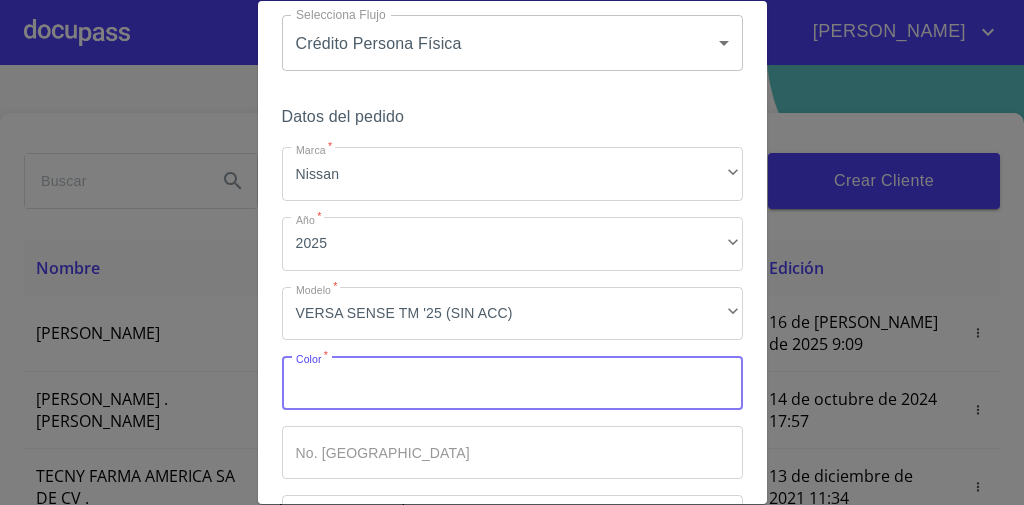 click on "Marca   *" at bounding box center [512, 383] 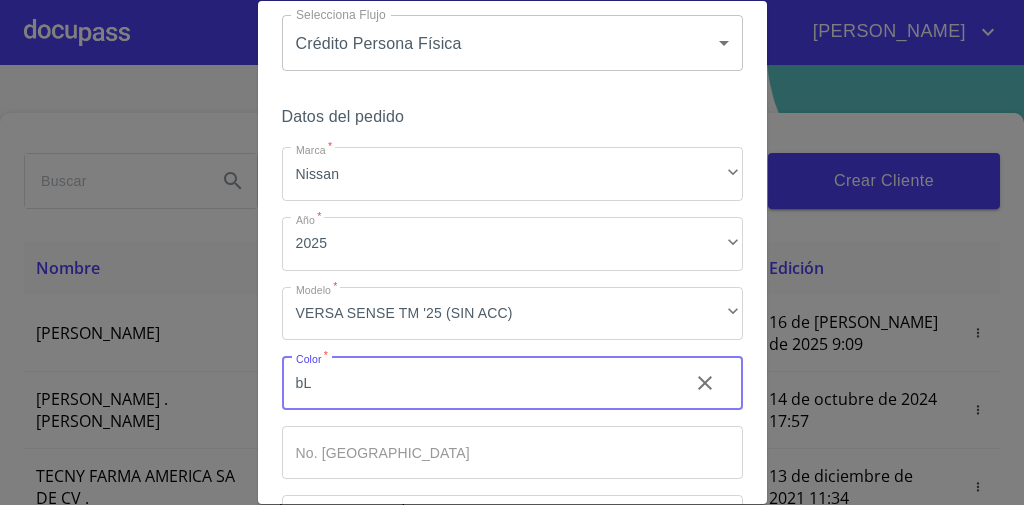 type on "b" 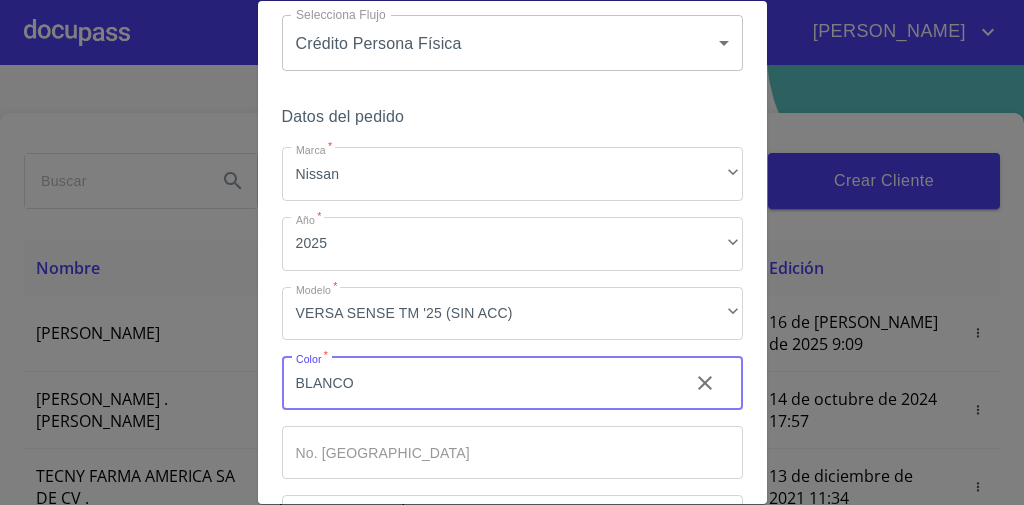 type on "BLANCO" 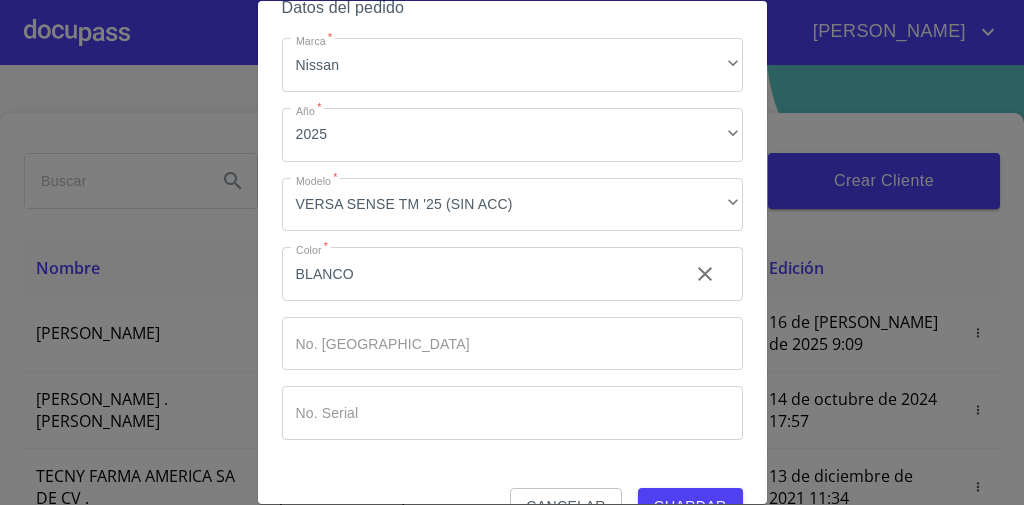 scroll, scrollTop: 173, scrollLeft: 0, axis: vertical 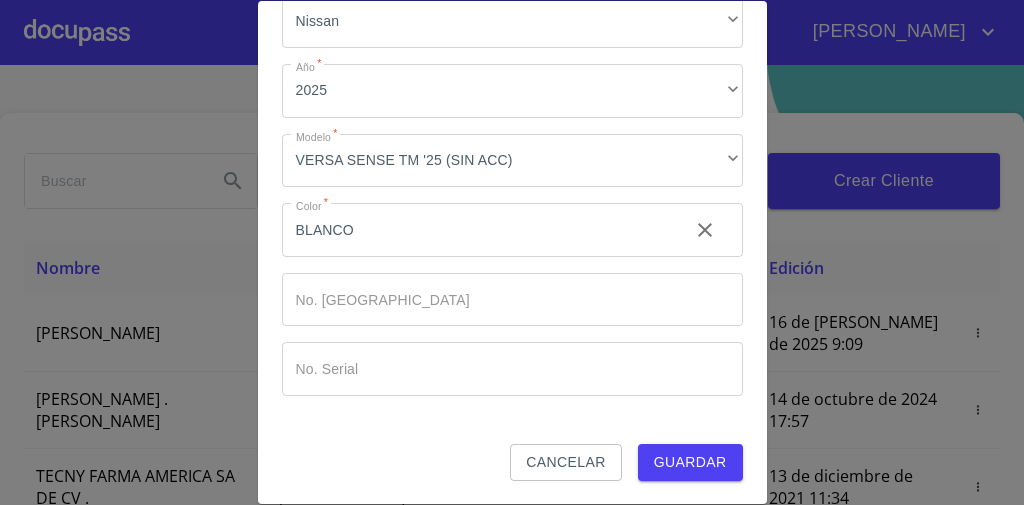 click on "Guardar" at bounding box center [690, 462] 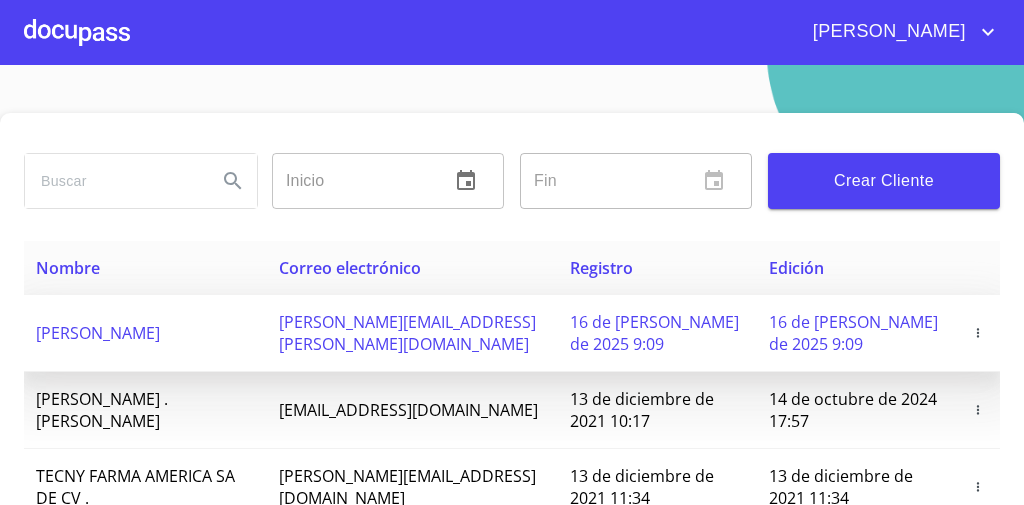click on "[PERSON_NAME][EMAIL_ADDRESS][PERSON_NAME][DOMAIN_NAME]" at bounding box center [412, 333] 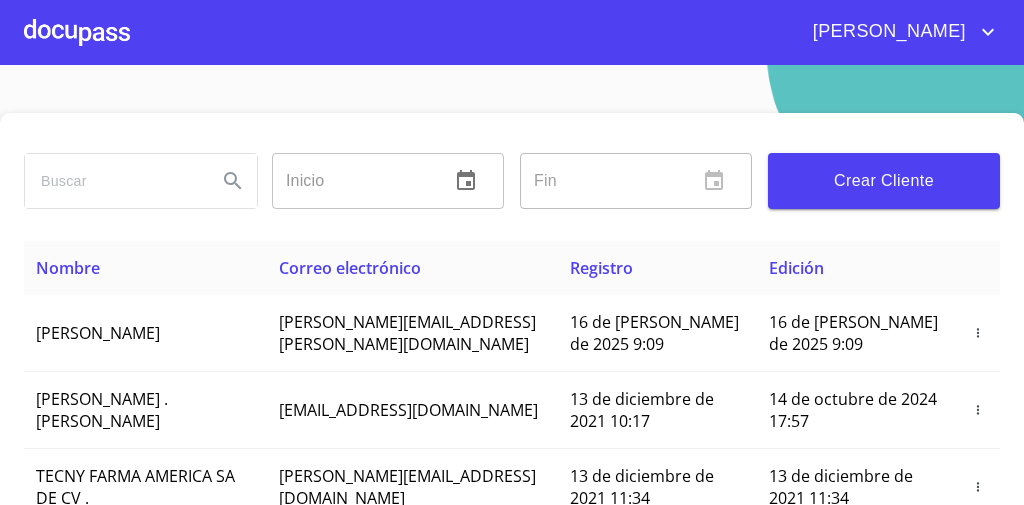 click at bounding box center [77, 32] 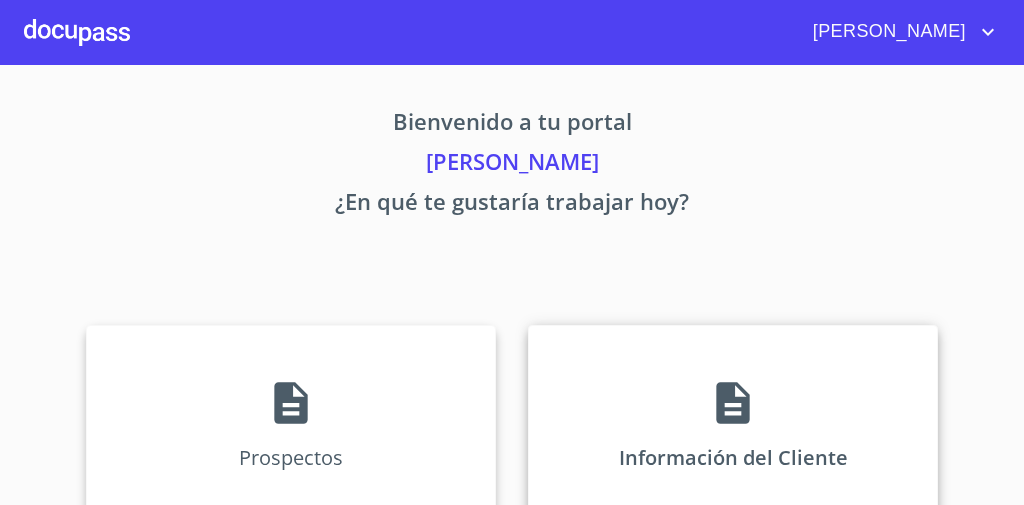 click on "Información del Cliente" at bounding box center [733, 425] 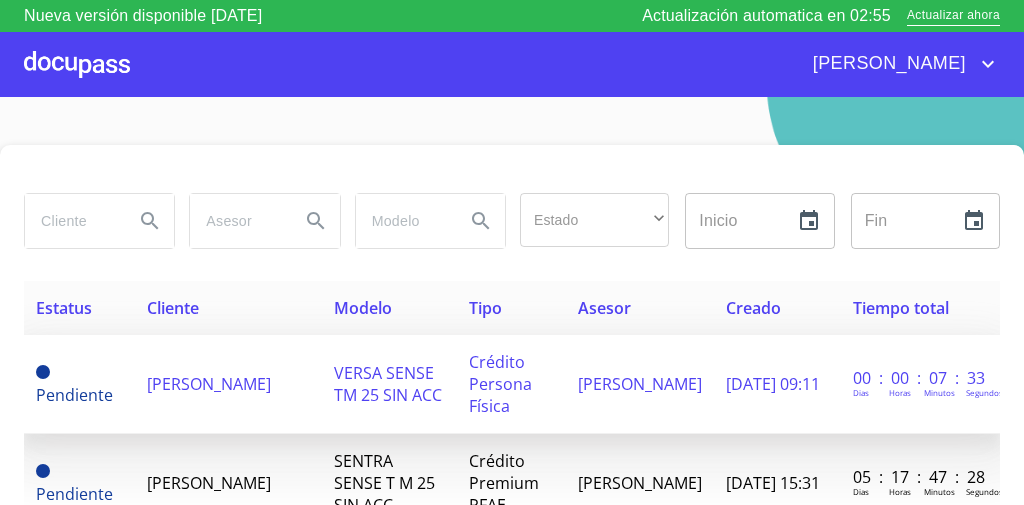 click on "[PERSON_NAME]" at bounding box center (209, 384) 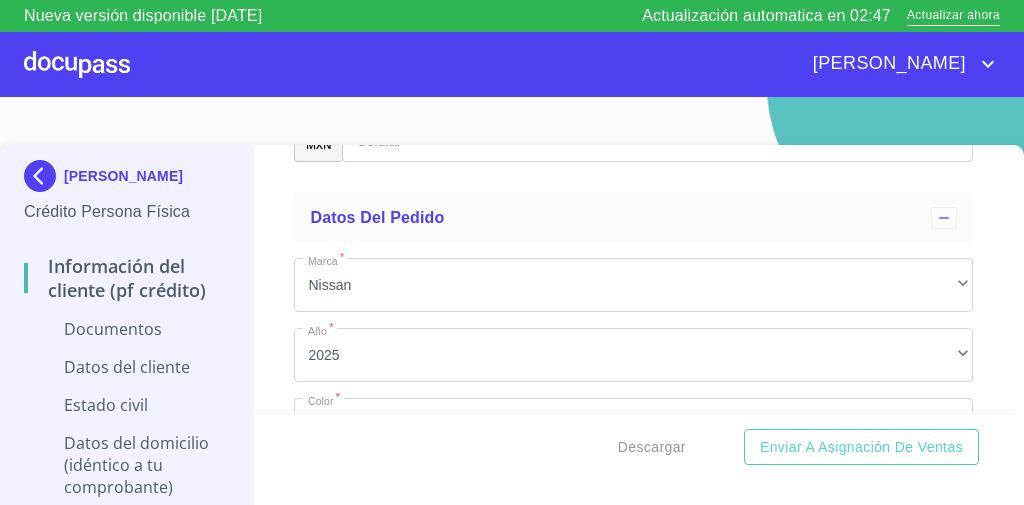 scroll, scrollTop: 7673, scrollLeft: 0, axis: vertical 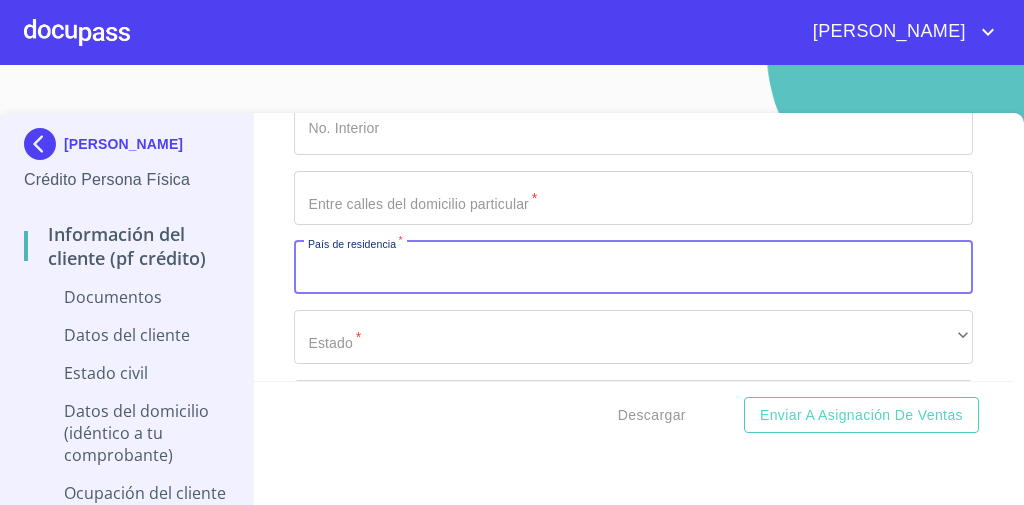 click on "Documento de identificación   *" at bounding box center [633, 268] 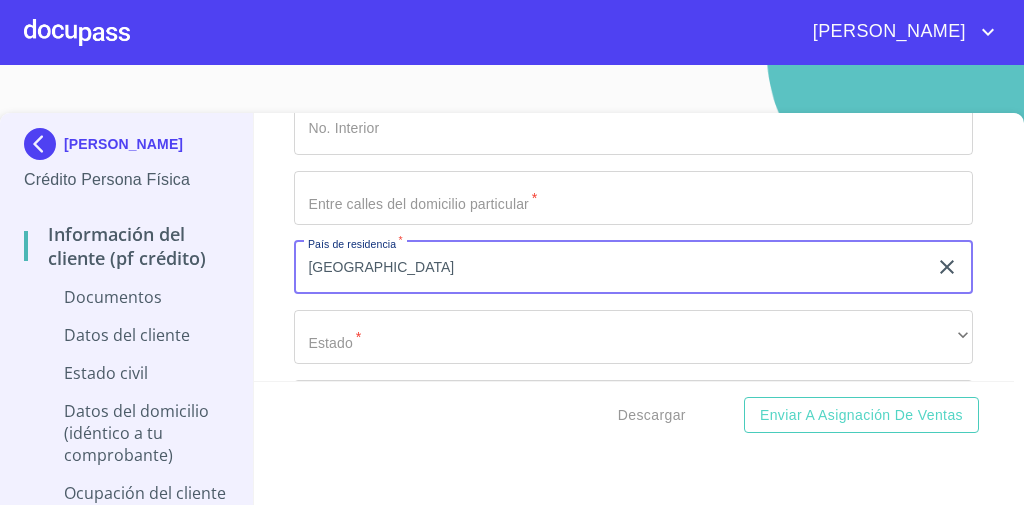 type on "Mexico" 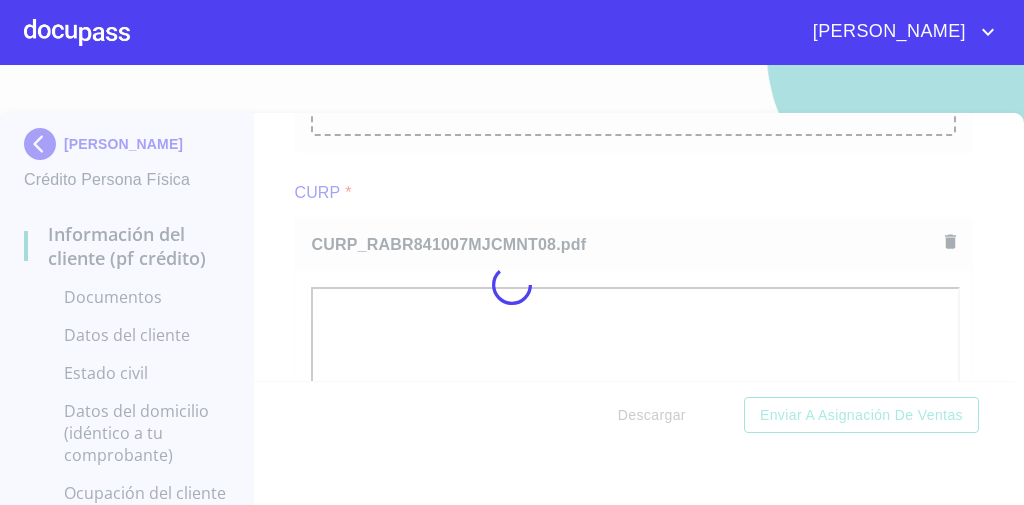 scroll, scrollTop: 1862, scrollLeft: 0, axis: vertical 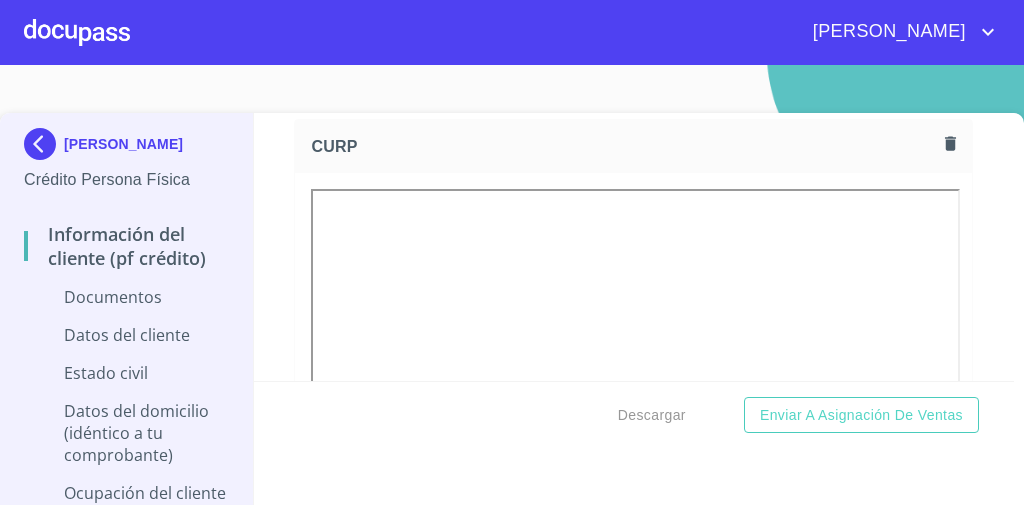 click on "CURP" at bounding box center (633, 146) 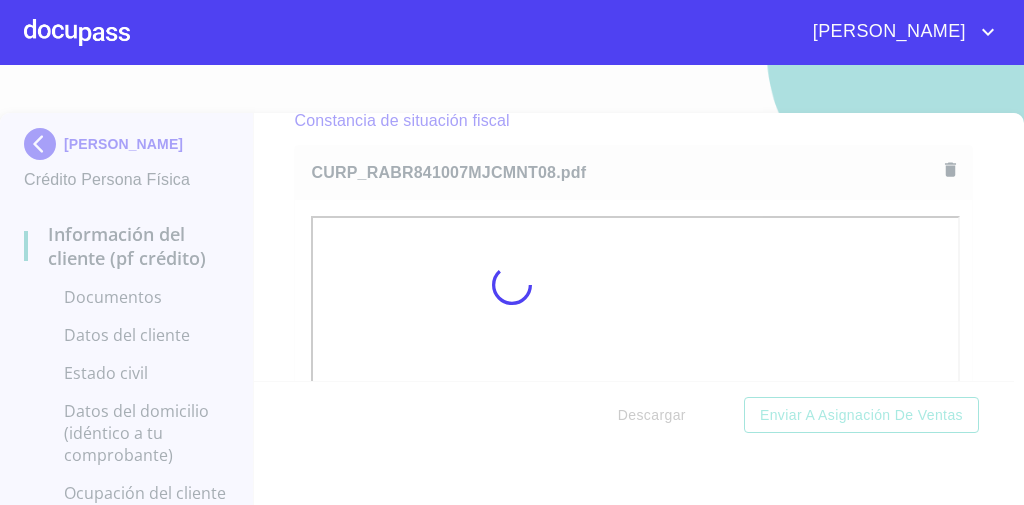 scroll, scrollTop: 2669, scrollLeft: 0, axis: vertical 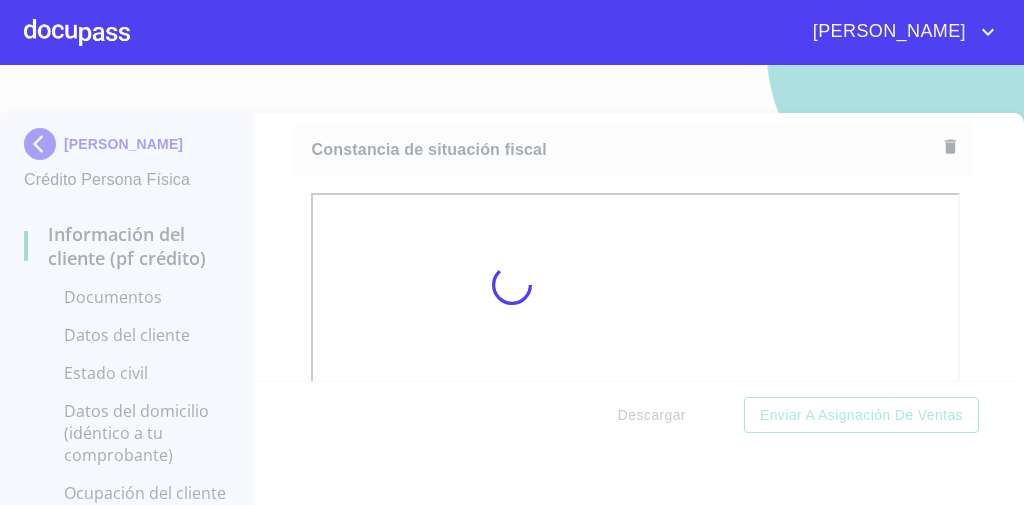 click at bounding box center [512, 285] 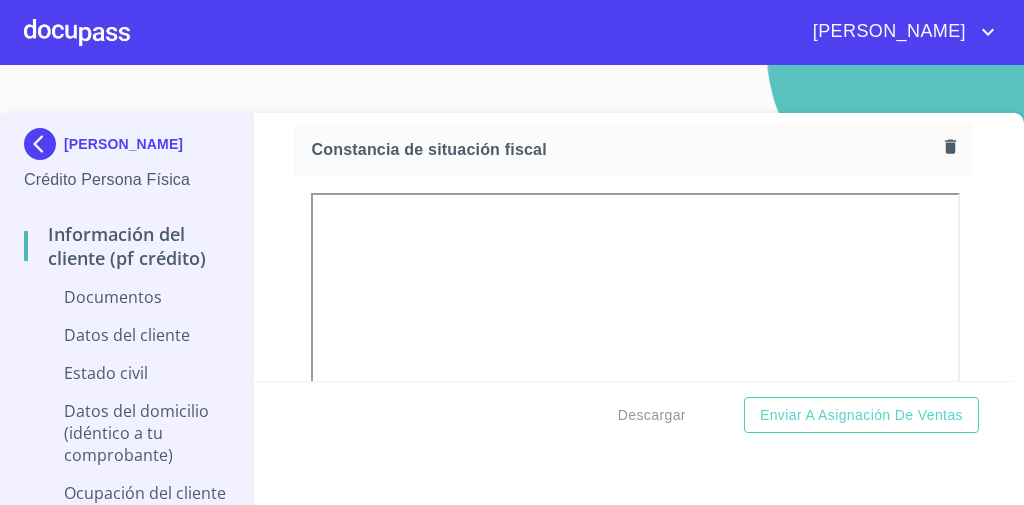 click on "Información del cliente (PF crédito)   Documentos Documento de identificación   * INE ​ Identificación Oficial * Arrastra o selecciona el (los) documento(s) para agregar Comprobante de Domicilio * Arrastra o selecciona el (los) documento(s) para agregar Fuente de ingresos   * Independiente/Dueño de negocio/Persona Moral ​ Comprobante de Ingresos mes 1 * Arrastra o selecciona el (los) documento(s) para agregar Comprobante de Ingresos mes 2 * Arrastra o selecciona el (los) documento(s) para agregar Comprobante de Ingresos mes 3 * Arrastra o selecciona el (los) documento(s) para agregar CURP * CURP CURP Constancia de situación fiscal Constancia de situación fiscal Constancia de situación fiscal Datos del cliente Apellido Paterno   * RAMIREZ ​ Apellido Materno   * BUENROSTRO ​ Primer nombre   * RUTH ​ Segundo Nombre ​ Fecha de nacimiento * ​ Nacionalidad   * ​ ​ País de nacimiento   * ​ CURP   * ​ RFC   * ​ Sexo   * ​ ​ MXN Celular   * (37)51308416 ​ *" at bounding box center [634, 247] 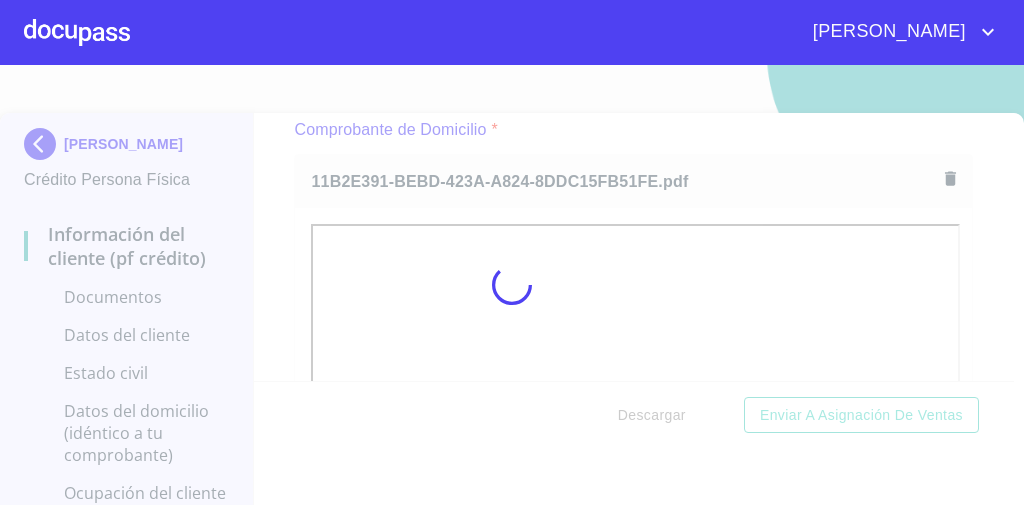 scroll, scrollTop: 587, scrollLeft: 0, axis: vertical 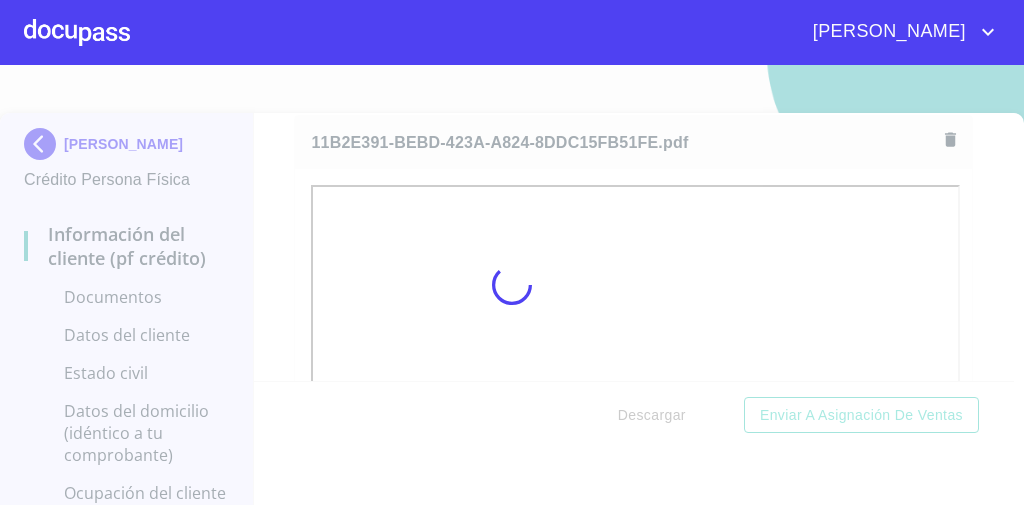 click at bounding box center (512, 285) 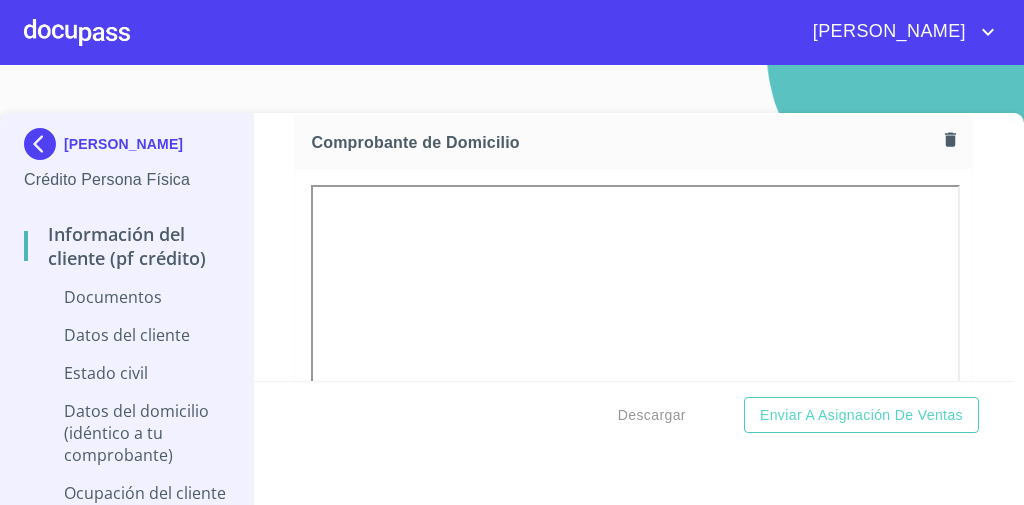 click on "Información del cliente (PF crédito)   Documentos Documento de identificación   * INE ​ Identificación Oficial * Arrastra o selecciona el (los) documento(s) para agregar Comprobante de Domicilio * Comprobante de Domicilio Comprobante de Domicilio Fuente de ingresos   * Independiente/Dueño de negocio/Persona Moral ​ Comprobante de Ingresos mes 1 * Arrastra o selecciona el (los) documento(s) para agregar Comprobante de Ingresos mes 2 * Arrastra o selecciona el (los) documento(s) para agregar Comprobante de Ingresos mes 3 * Arrastra o selecciona el (los) documento(s) para agregar CURP * CURP CURP Constancia de situación fiscal Constancia de situación fiscal Constancia de situación fiscal Datos del cliente Apellido Paterno   * RAMIREZ ​ Apellido Materno   * BUENROSTRO ​ Primer nombre   * RUTH ​ Segundo Nombre ​ Fecha de nacimiento * ​ Nacionalidad   * ​ ​ País de nacimiento   * ​ CURP   * ​ RFC   * ​ Sexo   * ​ ​ MXN Celular   * (37)51308416 ​ ​   *" at bounding box center (634, 247) 